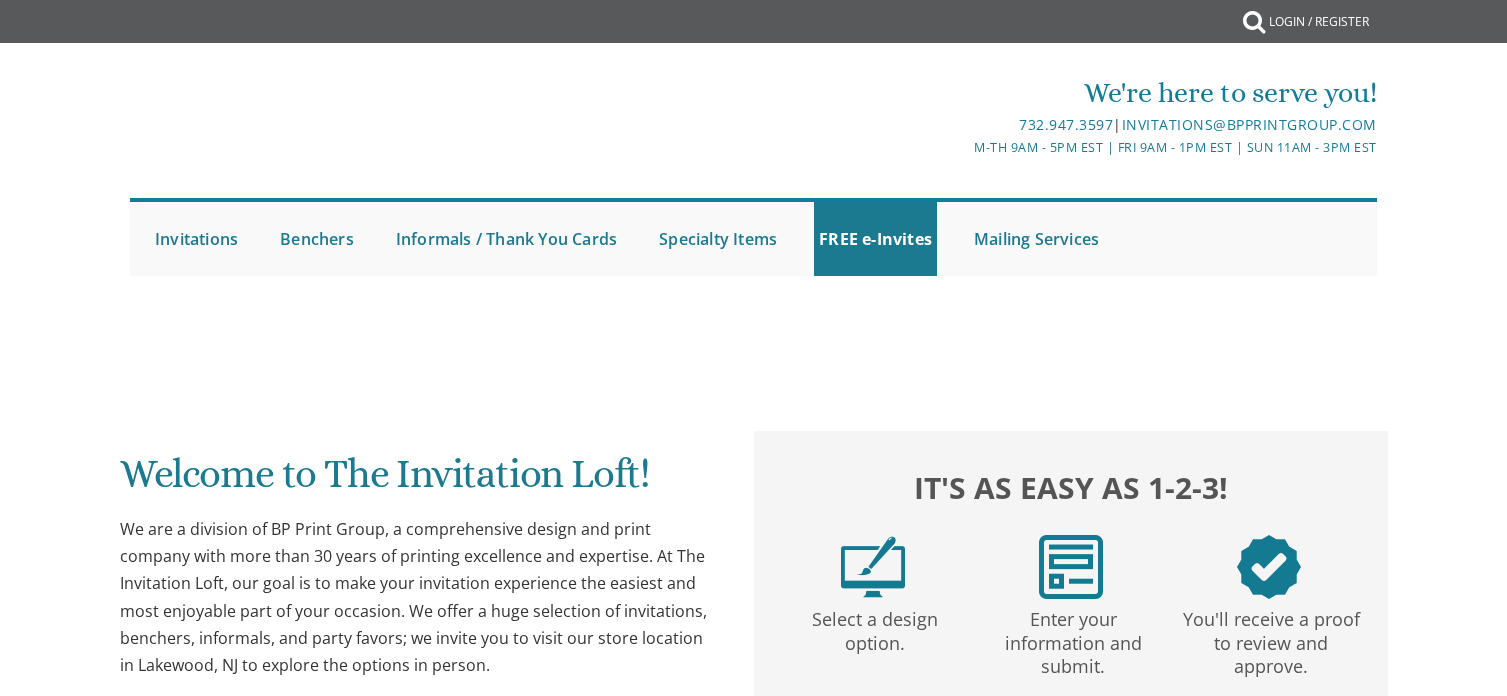scroll, scrollTop: 0, scrollLeft: 0, axis: both 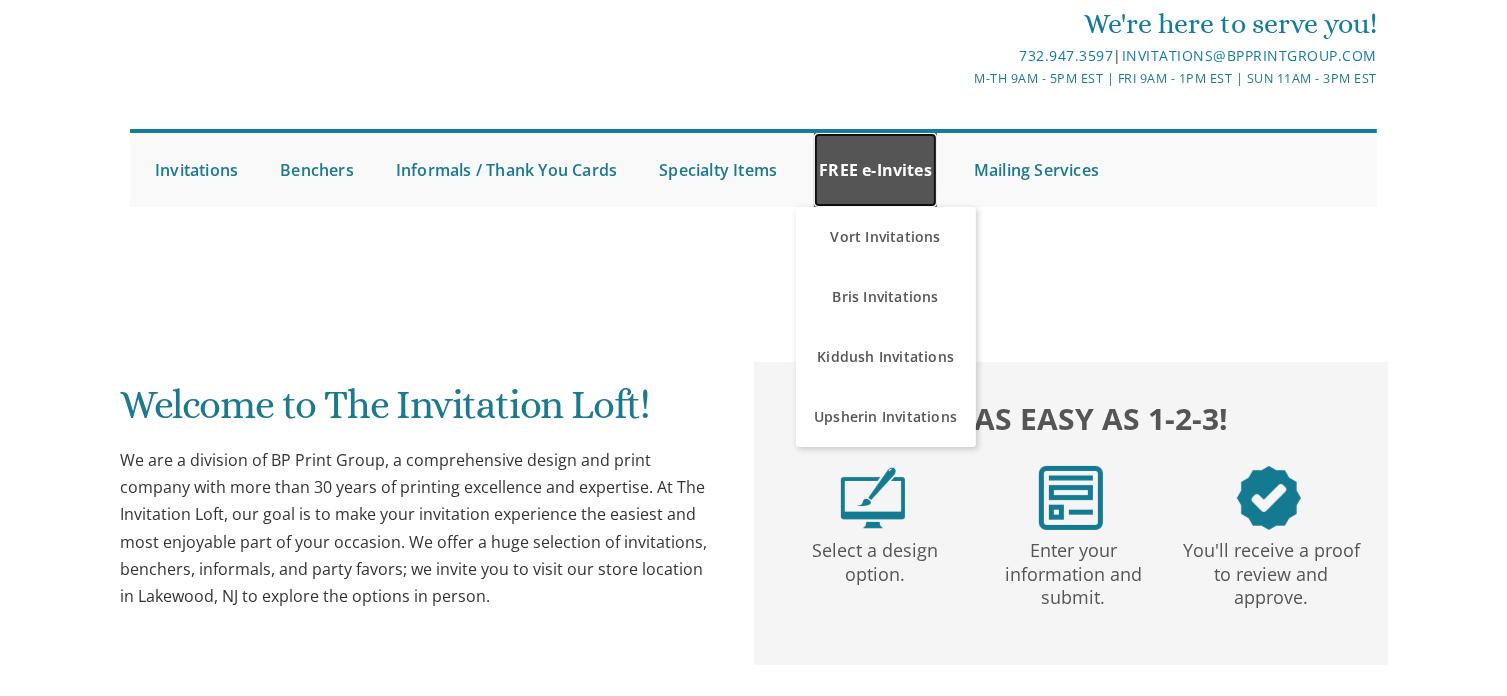click on "FREE e-Invites" at bounding box center [875, 170] 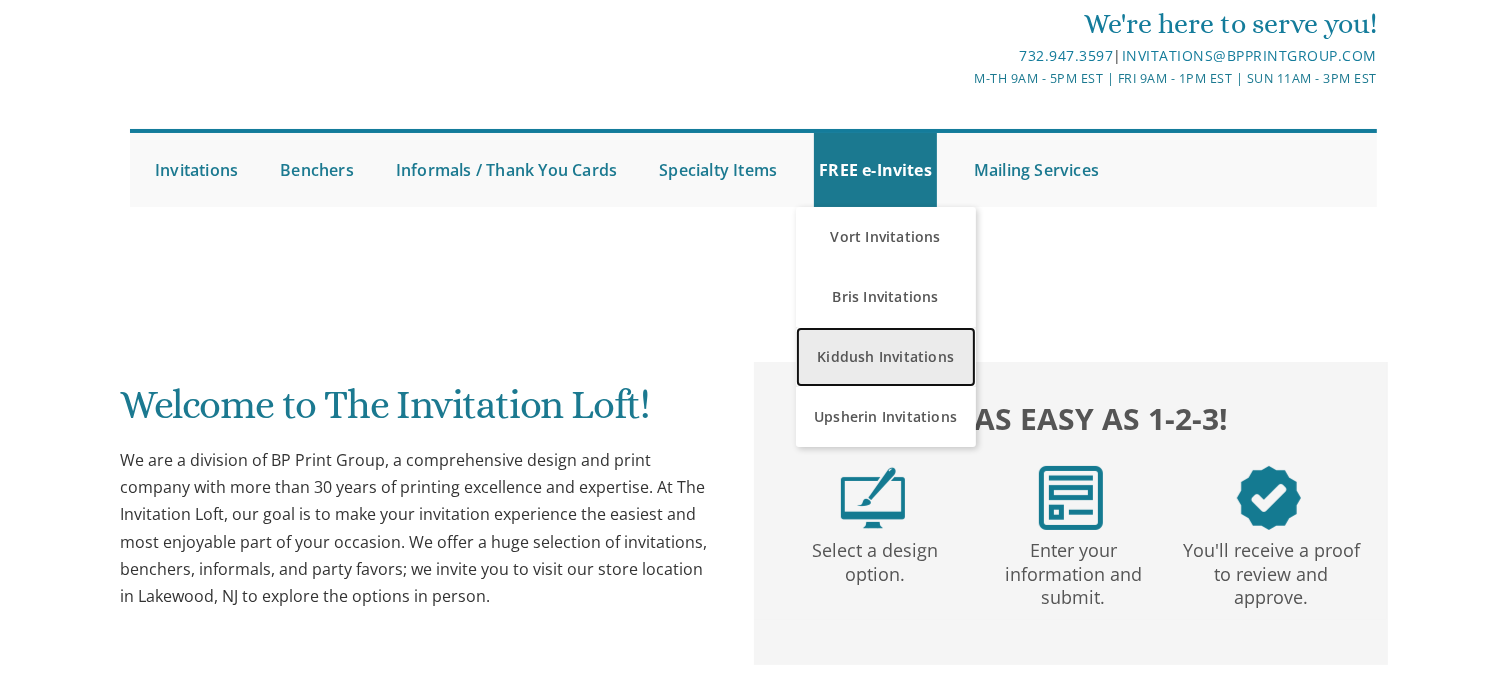 click on "Kiddush Invitations" at bounding box center (886, 357) 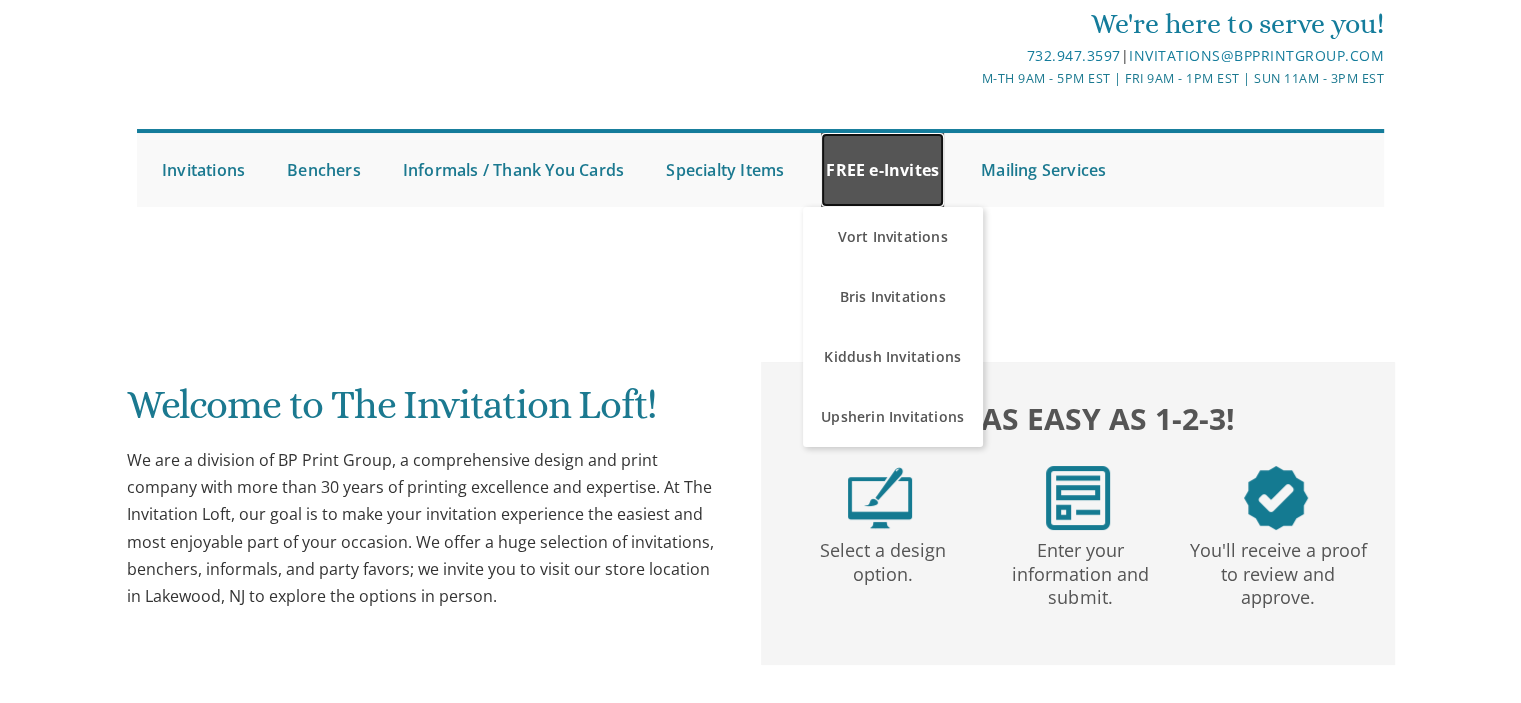 click on "FREE e-Invites" at bounding box center (882, 170) 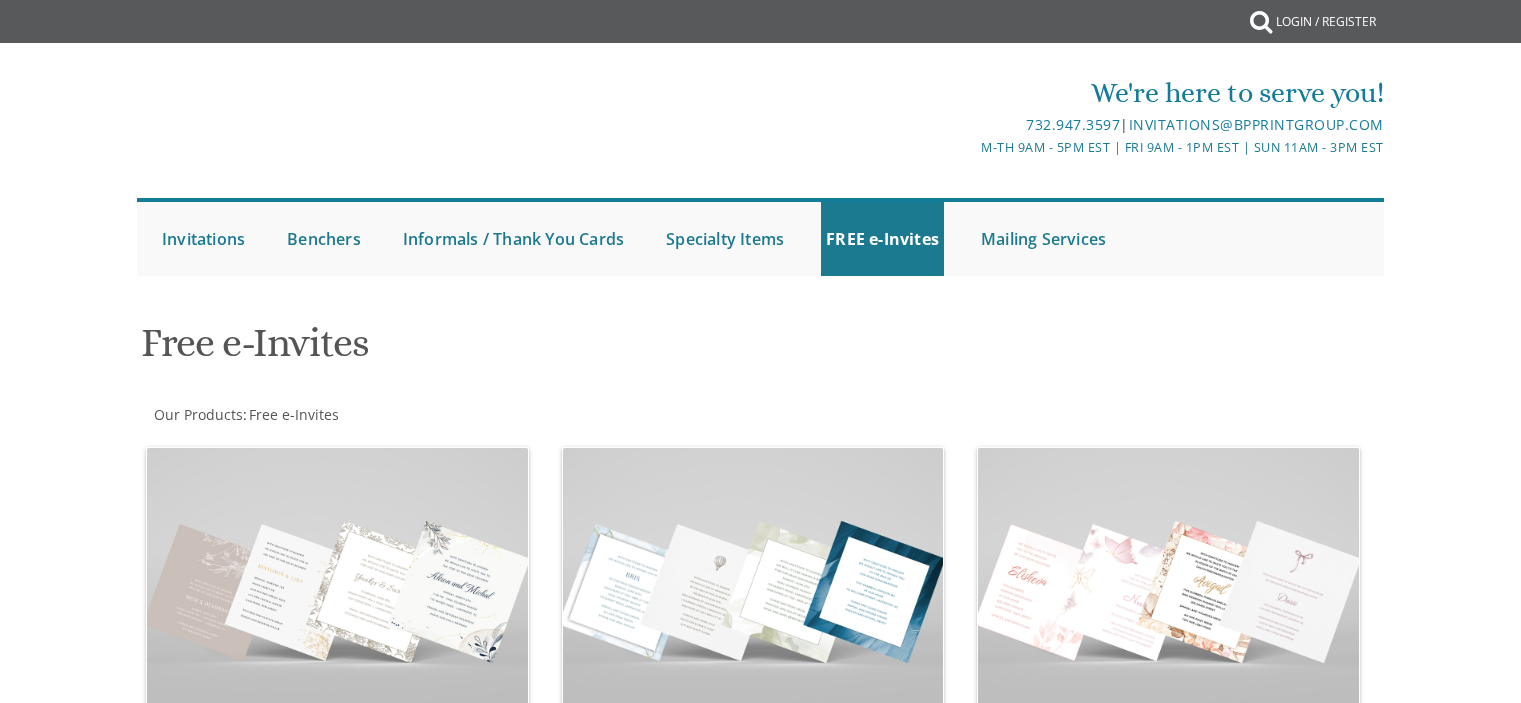 scroll, scrollTop: 0, scrollLeft: 0, axis: both 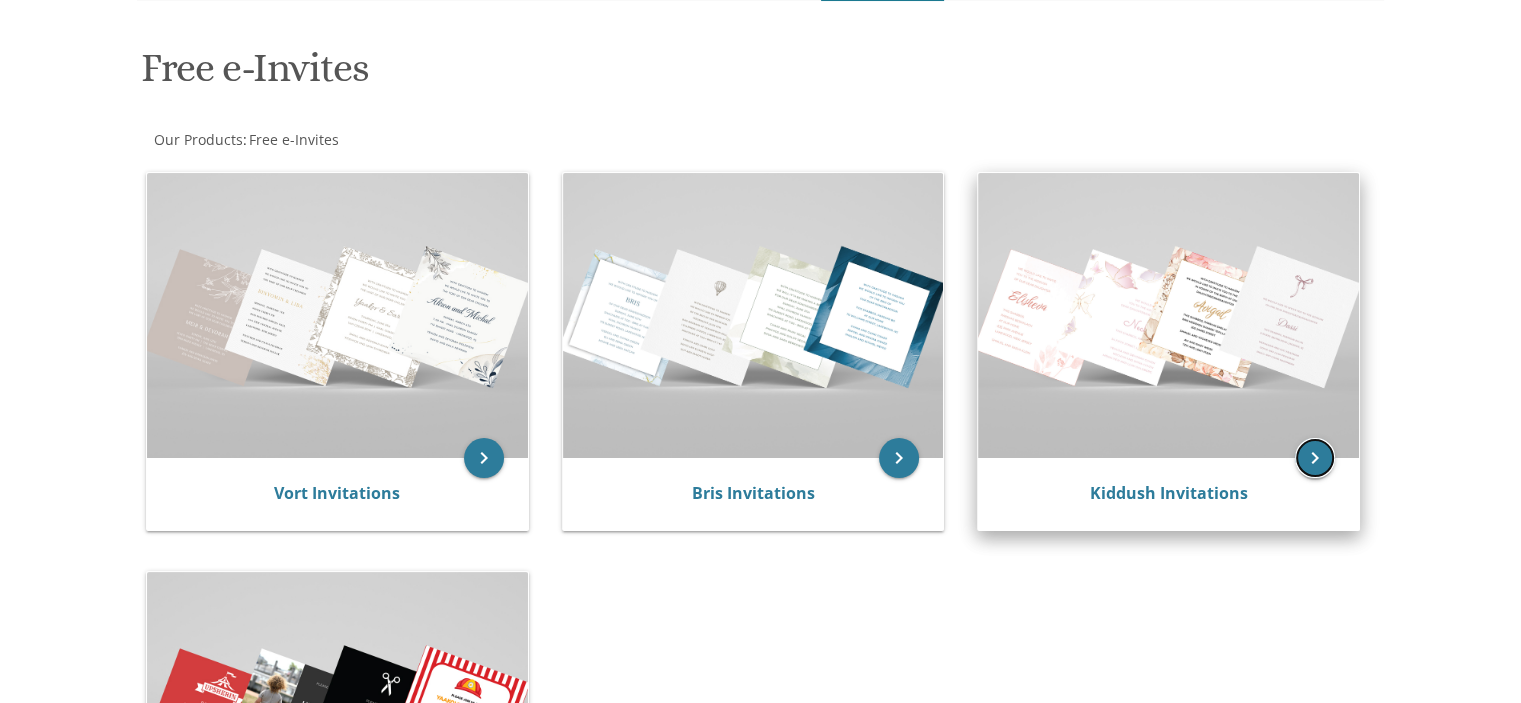 click on "keyboard_arrow_right" at bounding box center [1315, 458] 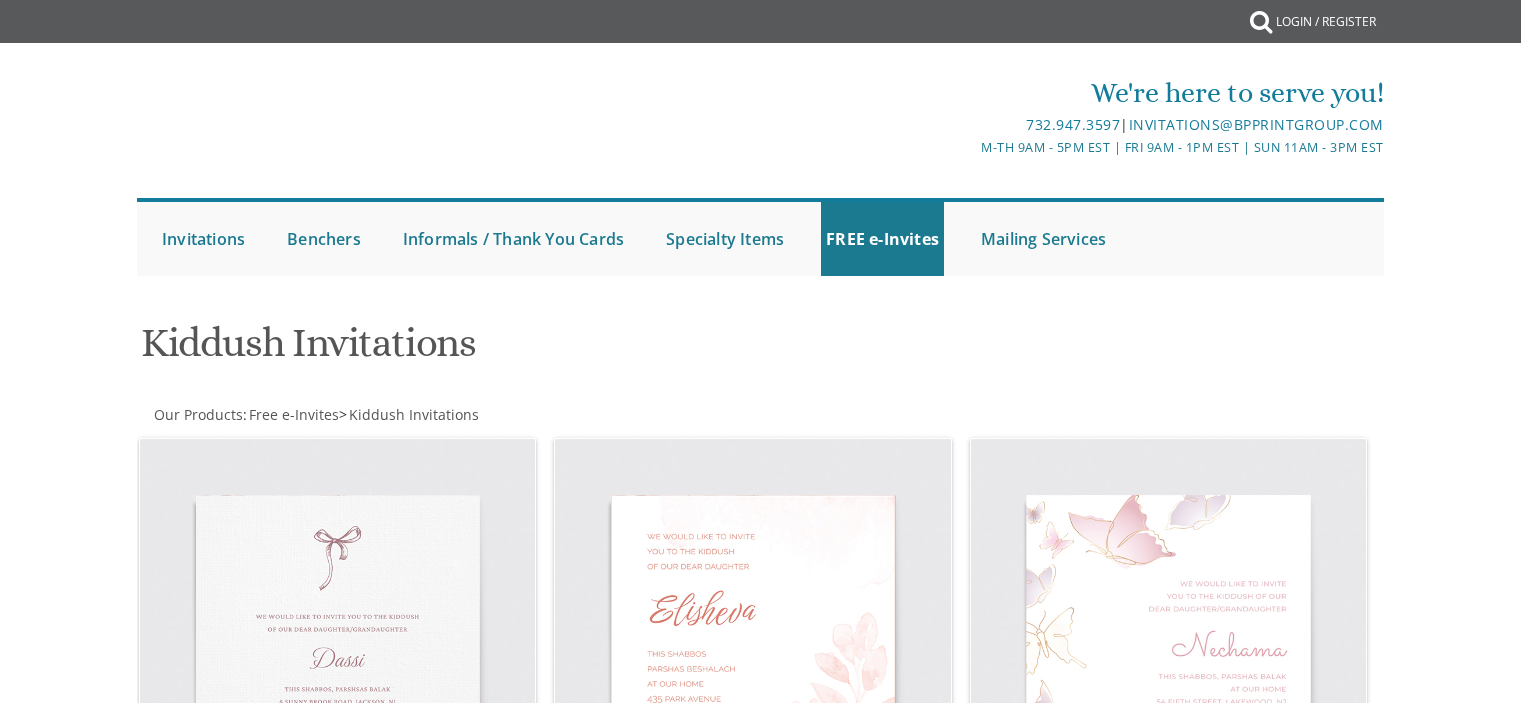 scroll, scrollTop: 0, scrollLeft: 0, axis: both 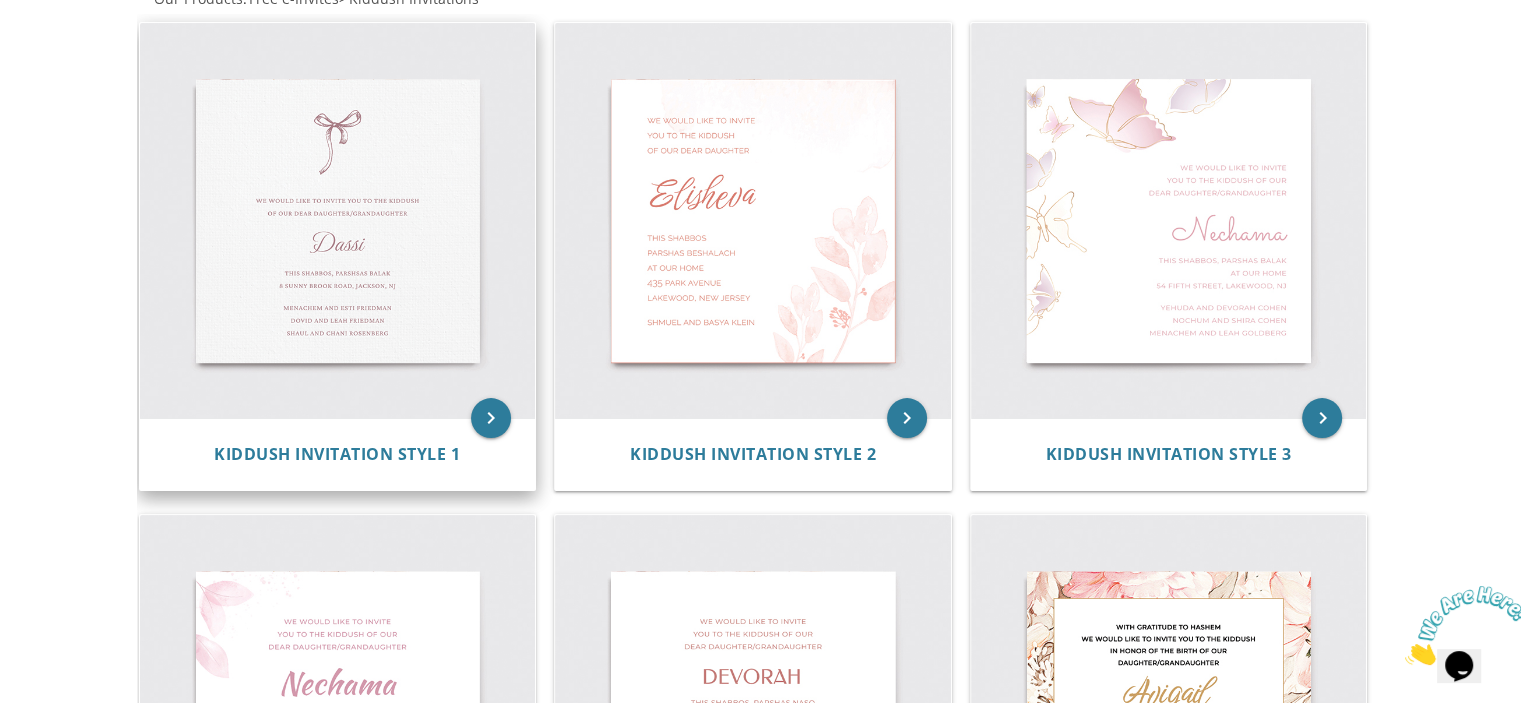 click at bounding box center [338, 221] 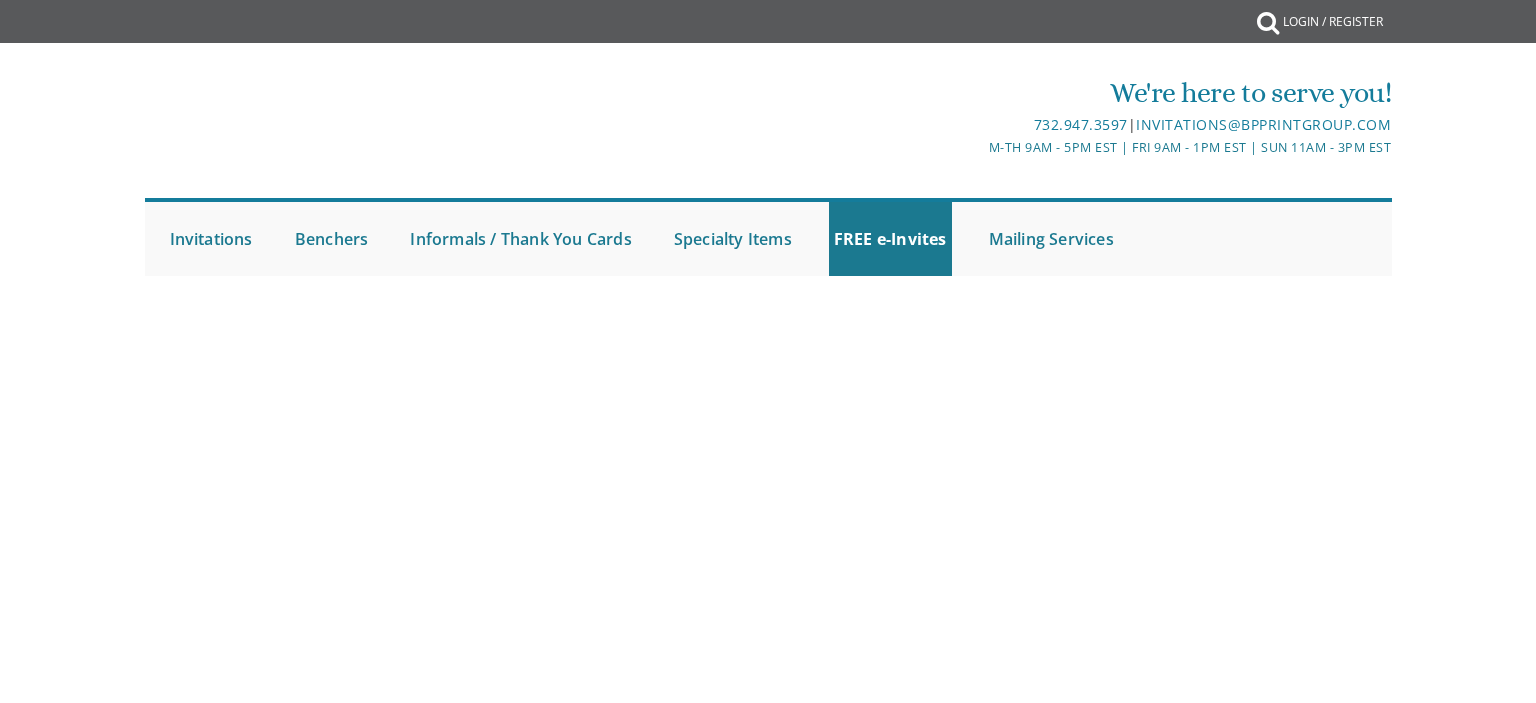 scroll, scrollTop: 0, scrollLeft: 0, axis: both 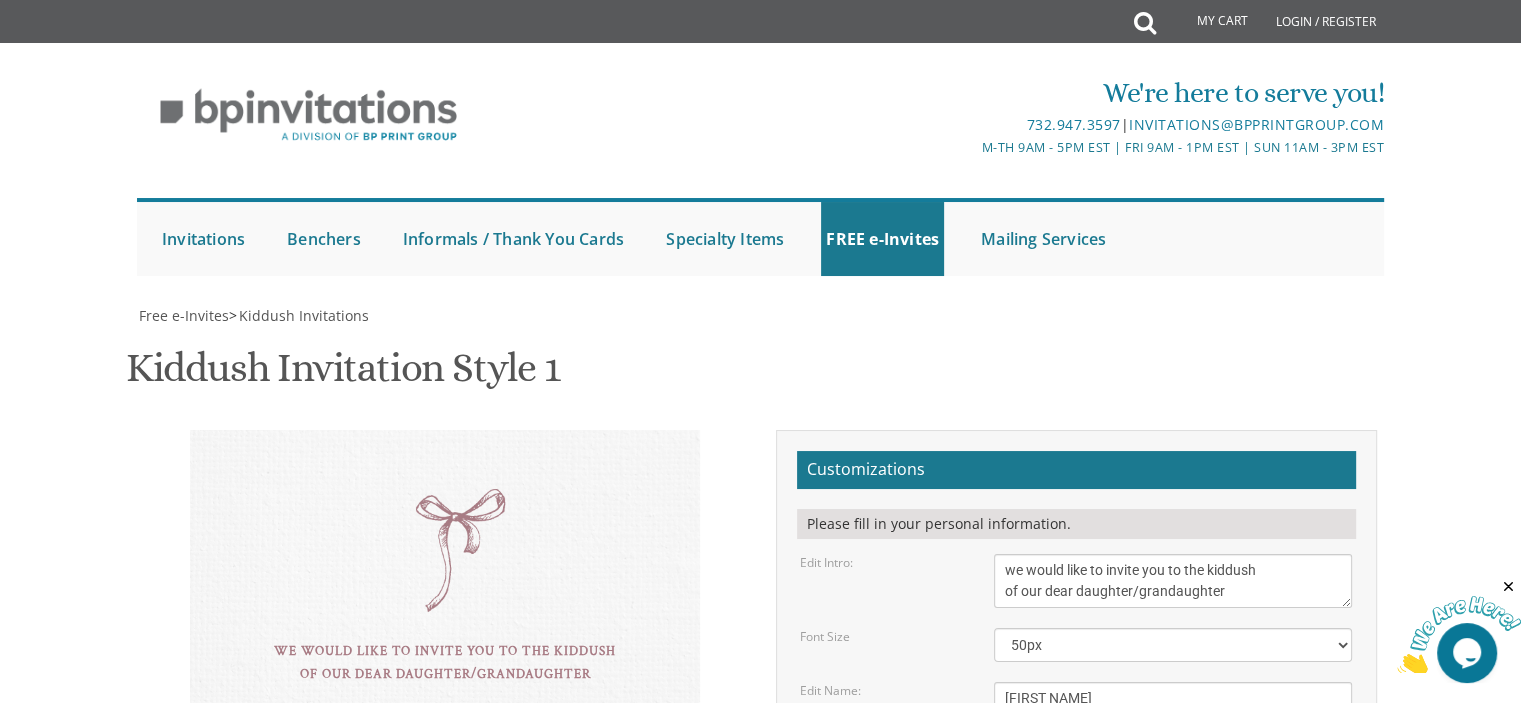 drag, startPoint x: 1053, startPoint y: 362, endPoint x: 983, endPoint y: 359, distance: 70.064255 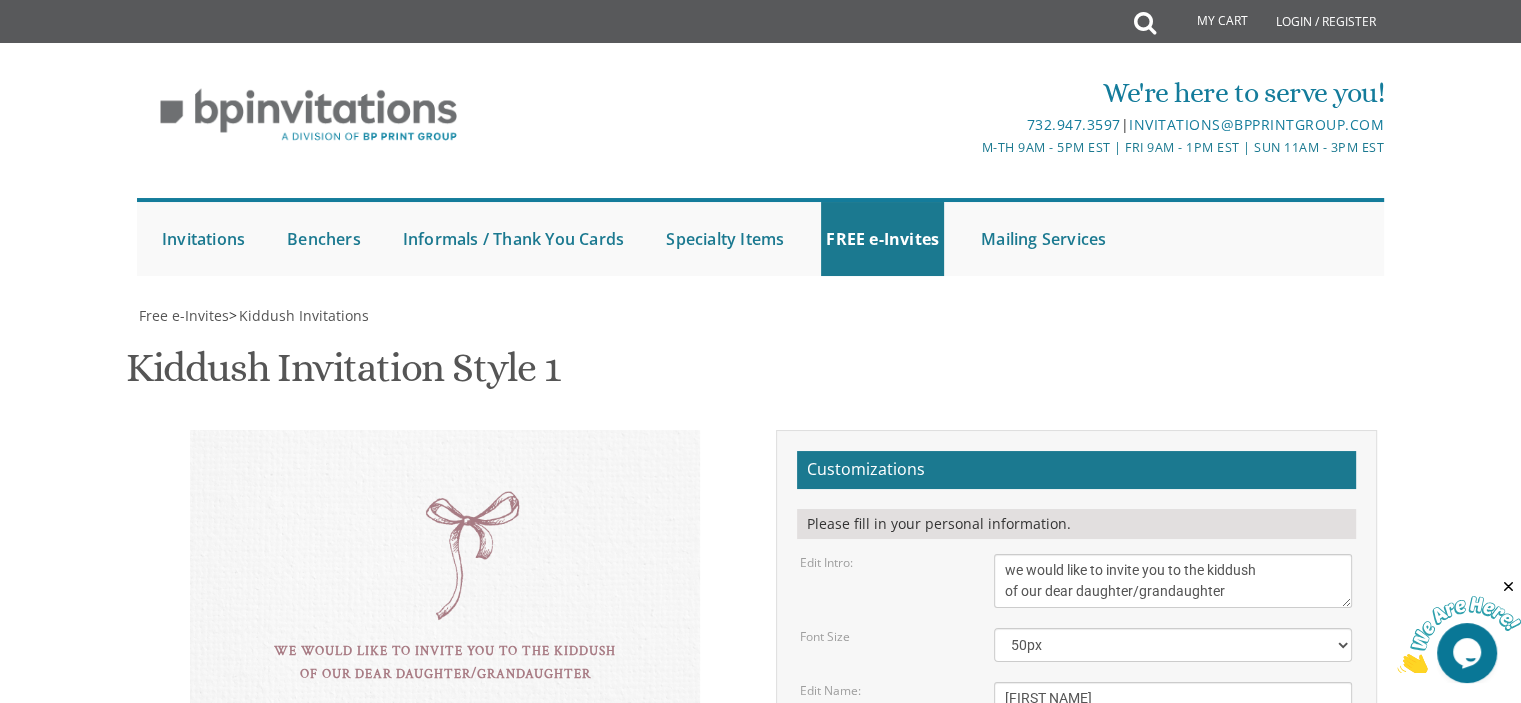 click on "[FIRST NAME] & [LAST NAME]
[FIRST NAME] and [LAST NAME]
[FIRST NAME] and [LAST NAME]" at bounding box center (1173, 846) 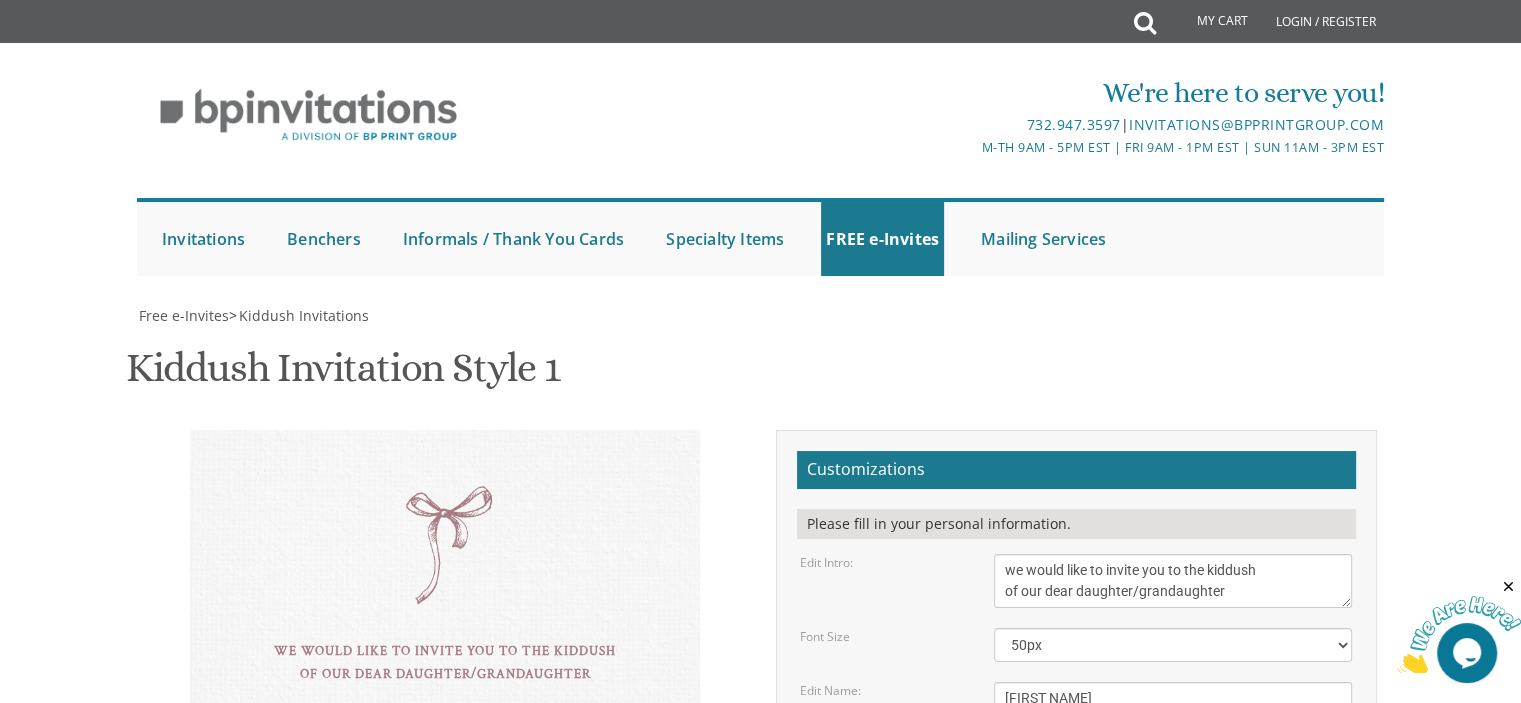 click on "[FIRST NAME]" at bounding box center [1173, 698] 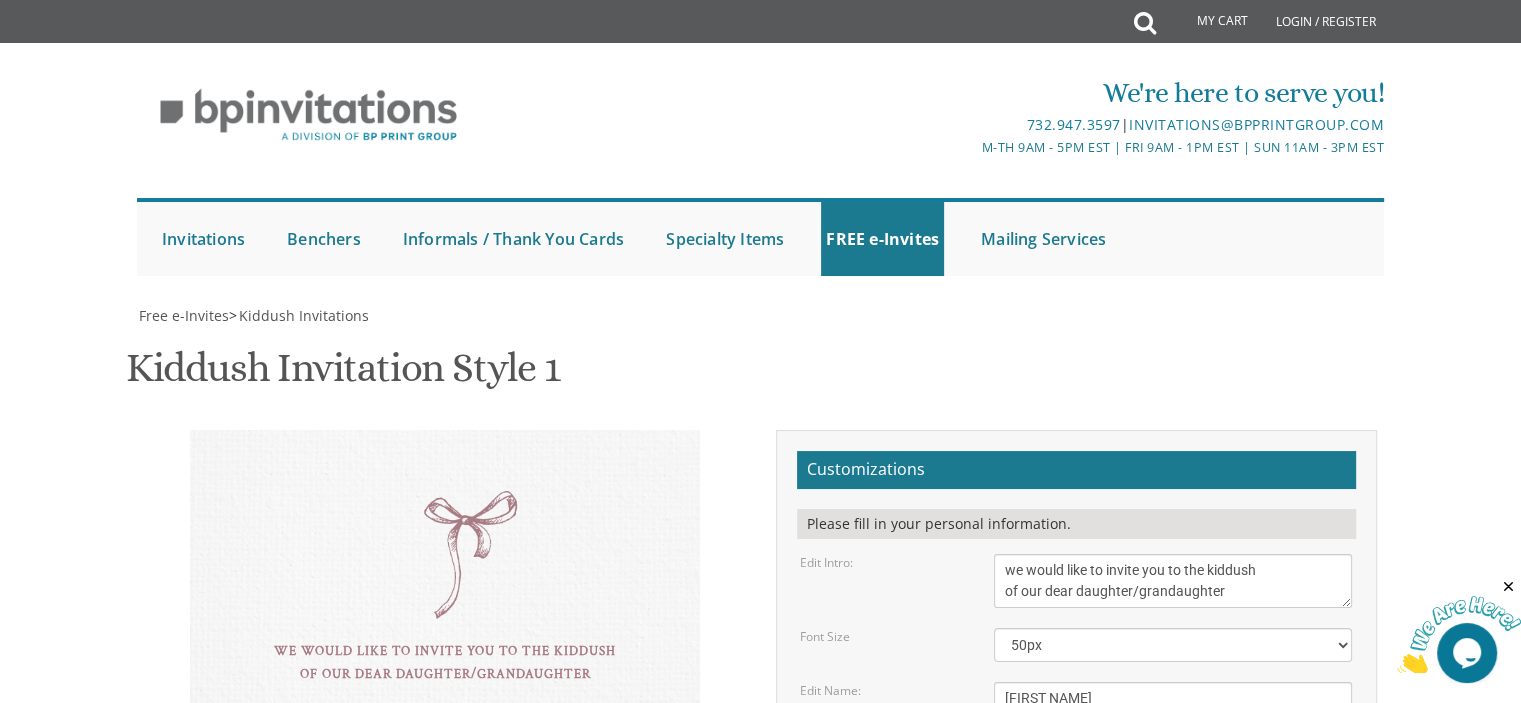 click on "we would like to invite you to the kiddush
of our dear daughter/grandaughter
[FIRST NAME]
this shabbos, parshsas Va'eschanan
Men- [LAST NAME] 16, 6th floor
Ladies- [LAST NAME] 14, 1st floor
[FIRST NAME] and [LAST NAME]
[FIRST NAME] and [LAST NAME]
[FIRST NAME] and [LAST NAME]" at bounding box center (445, 710) 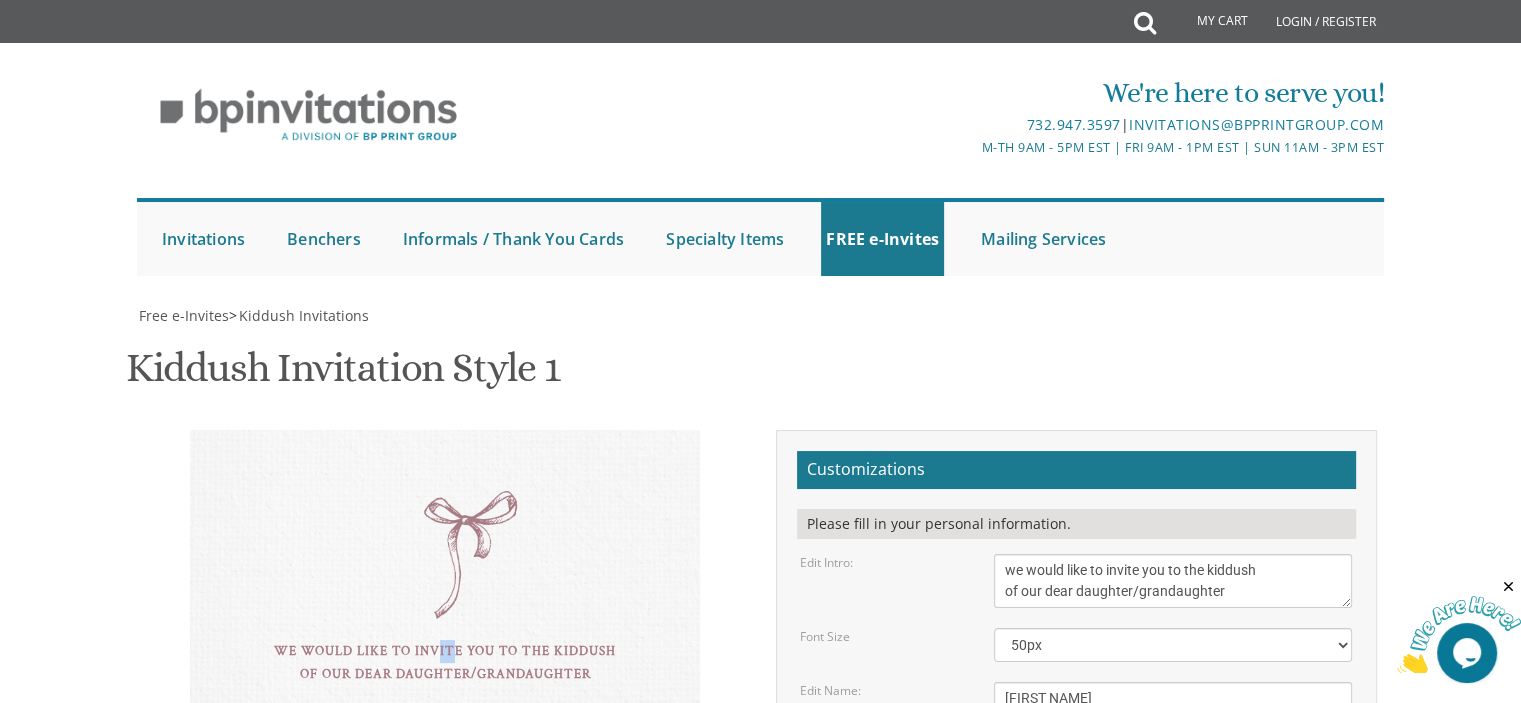 drag, startPoint x: 456, startPoint y: 207, endPoint x: 442, endPoint y: 207, distance: 14 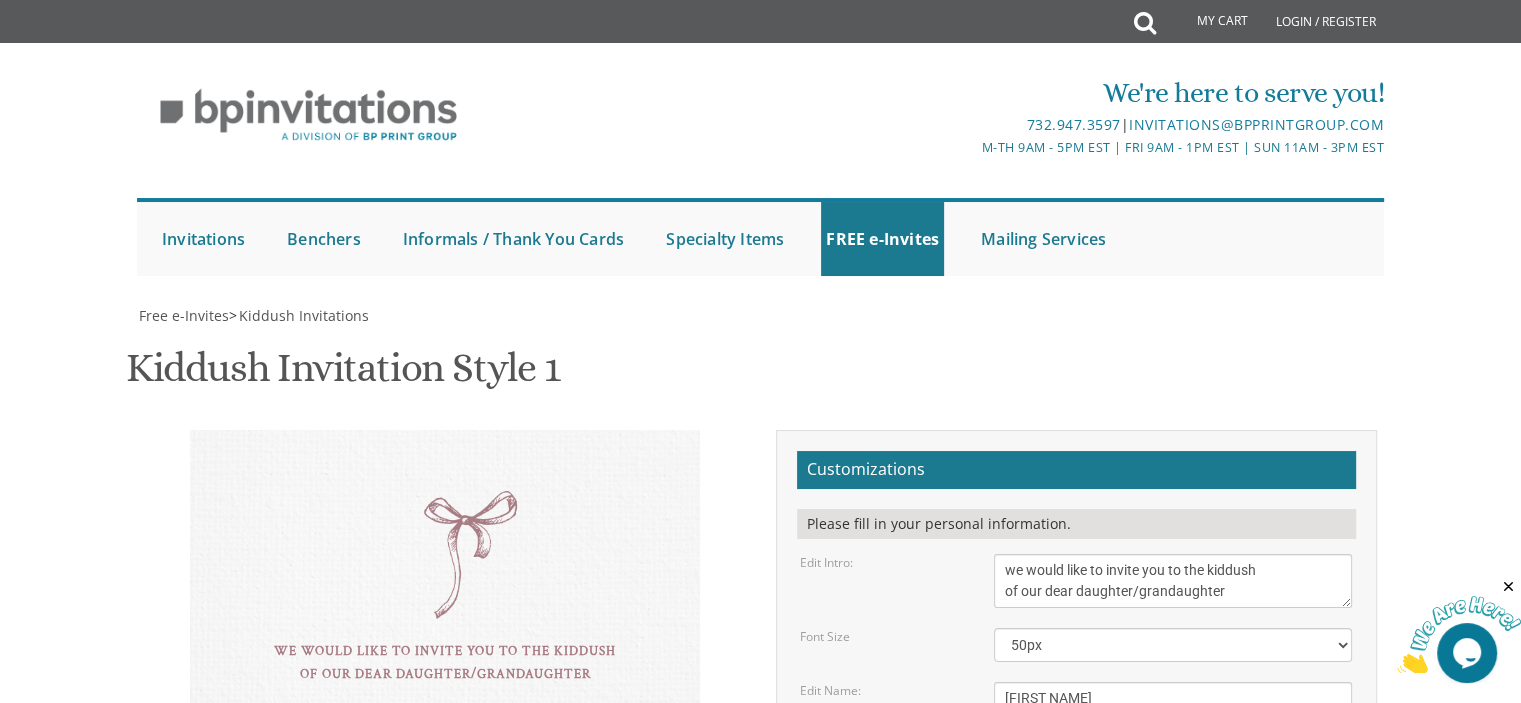 click on "we would like to invite you to the kiddush
of our dear daughter/grandaughter
[FIRST NAME]
this shabbos, parshsas Va'eschanan
Men- [LAST NAME] 16, 6th floor
Ladies- [LAST NAME] 14, 1st floor
[FIRST NAME] and [LAST NAME]
[FIRST NAME] and [LAST NAME]
[FIRST NAME] and [LAST NAME]" at bounding box center [445, 710] 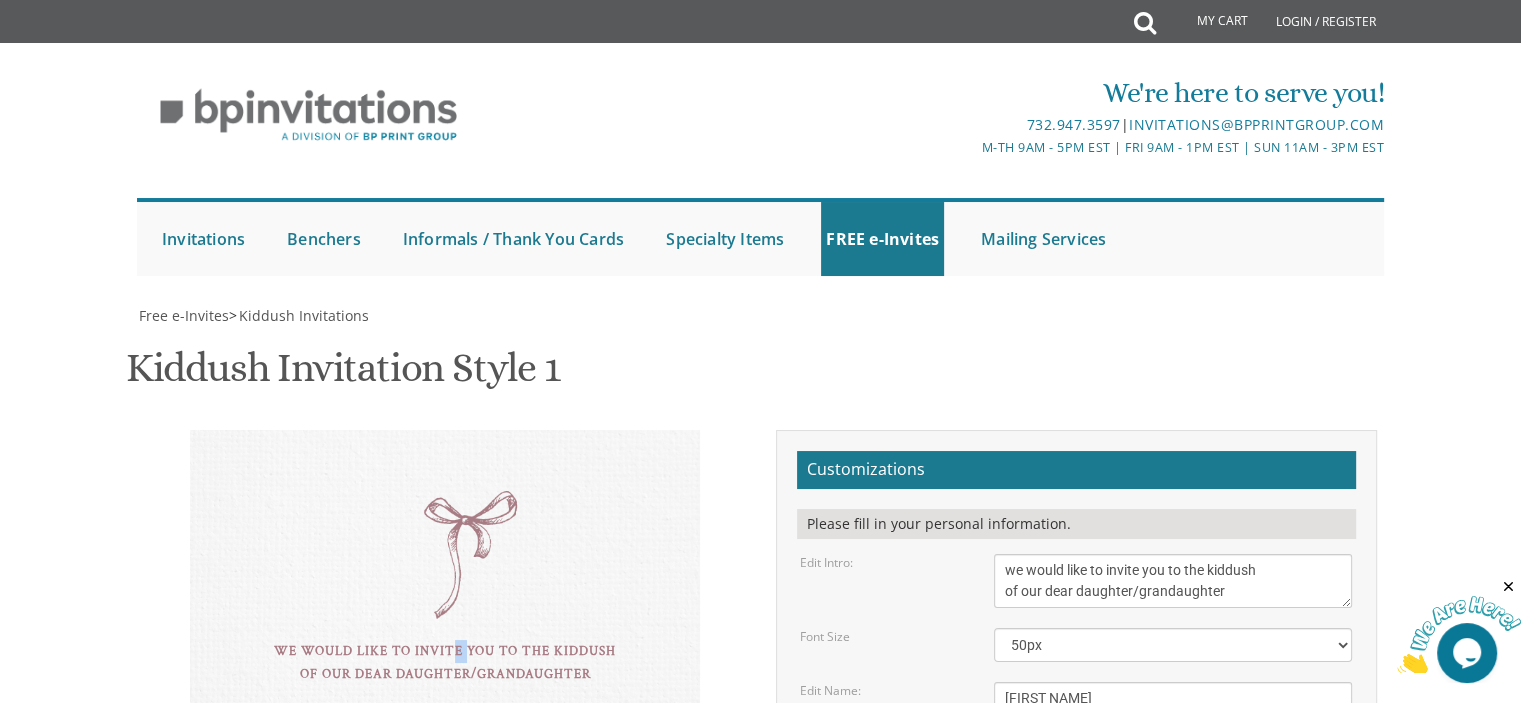 drag, startPoint x: 465, startPoint y: 185, endPoint x: 454, endPoint y: 181, distance: 11.7046995 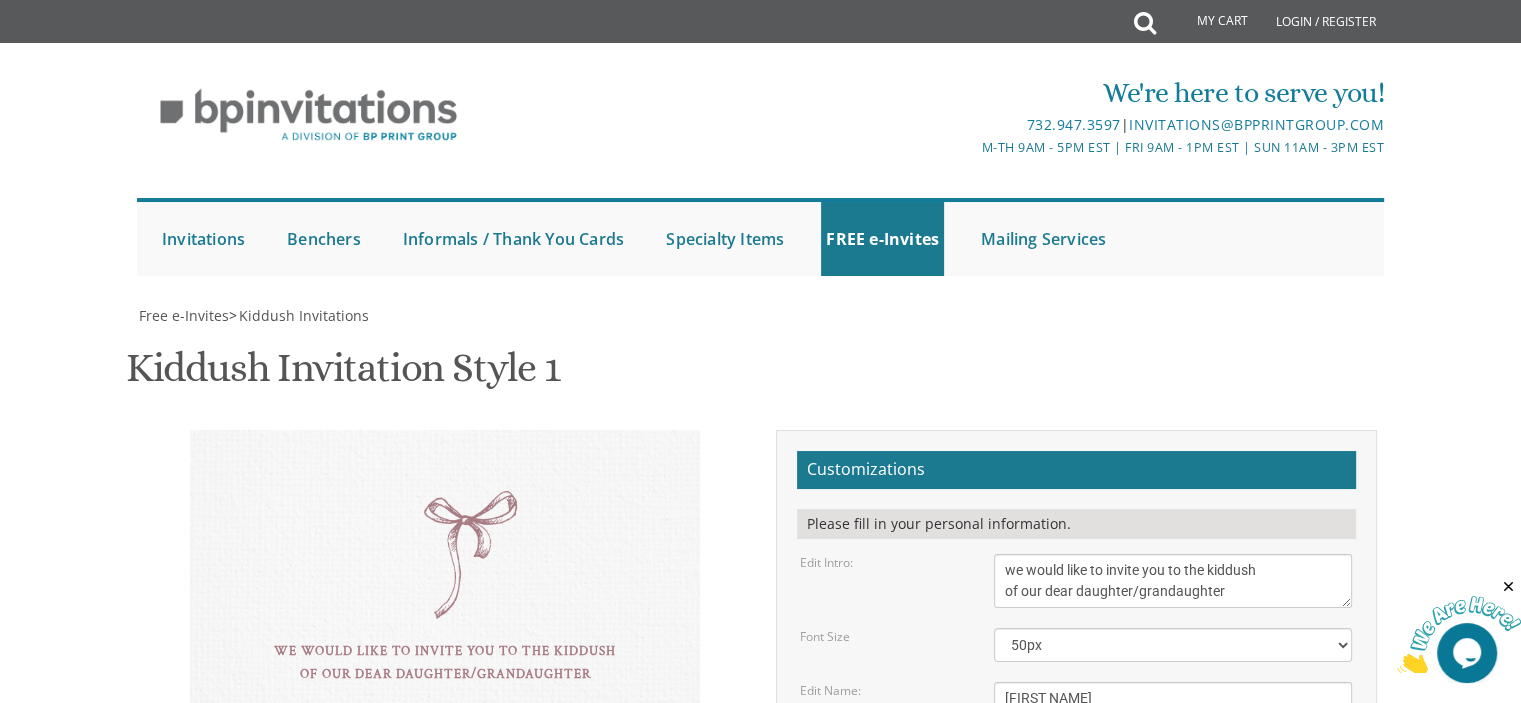 click on "we would like to invite you to the kiddush
of our dear daughter/grandaughter
[FIRST NAME]
this shabbos, parshsas Va'eschanan
Men- [LAST NAME] 16, 6th floor
Ladies- [LAST NAME] 14, 1st floor
[FIRST NAME] and [LAST NAME]
[FIRST NAME] and [LAST NAME]
[FIRST NAME] and [LAST NAME]" at bounding box center [445, 710] 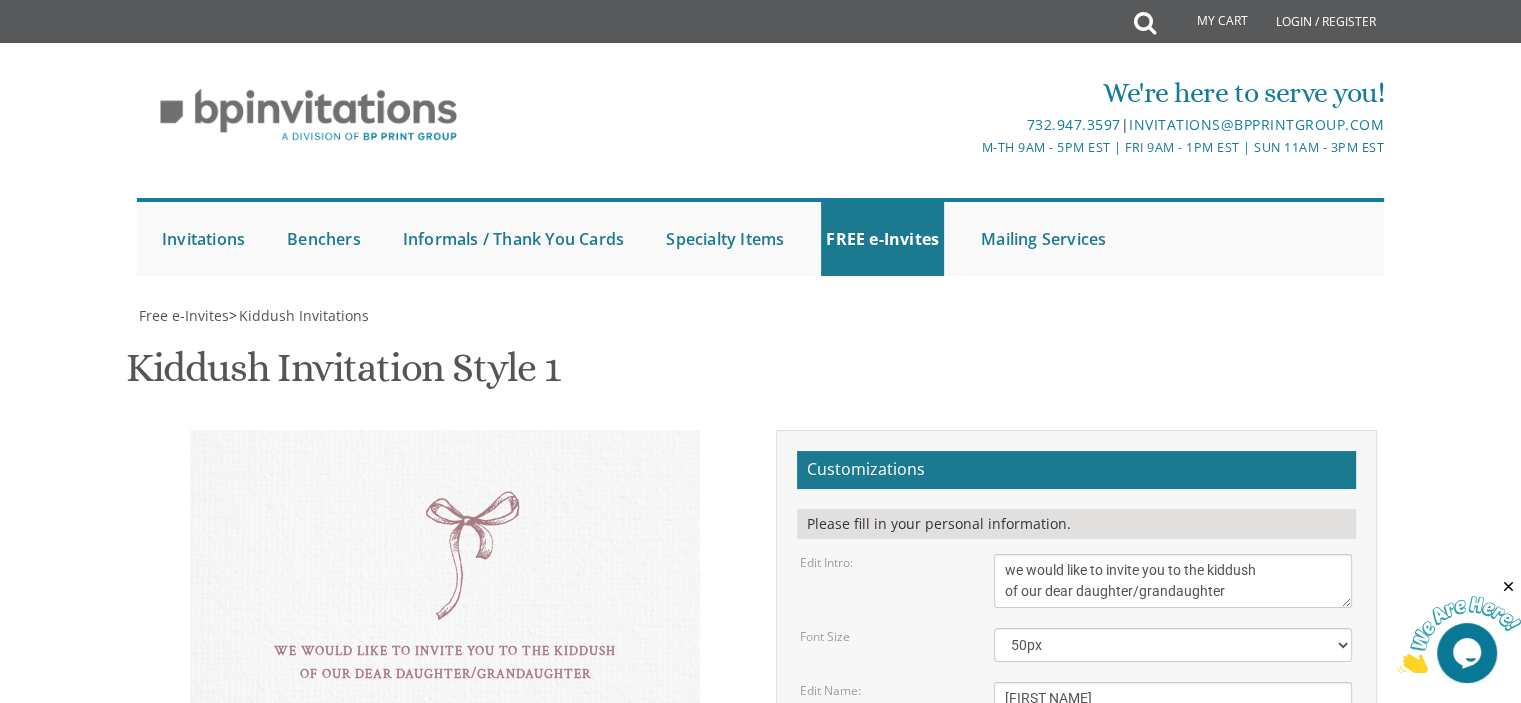 click on "this shabbos, parshsas balak
8 [STREET NAME], [CITY], [STATE]" at bounding box center [1173, 762] 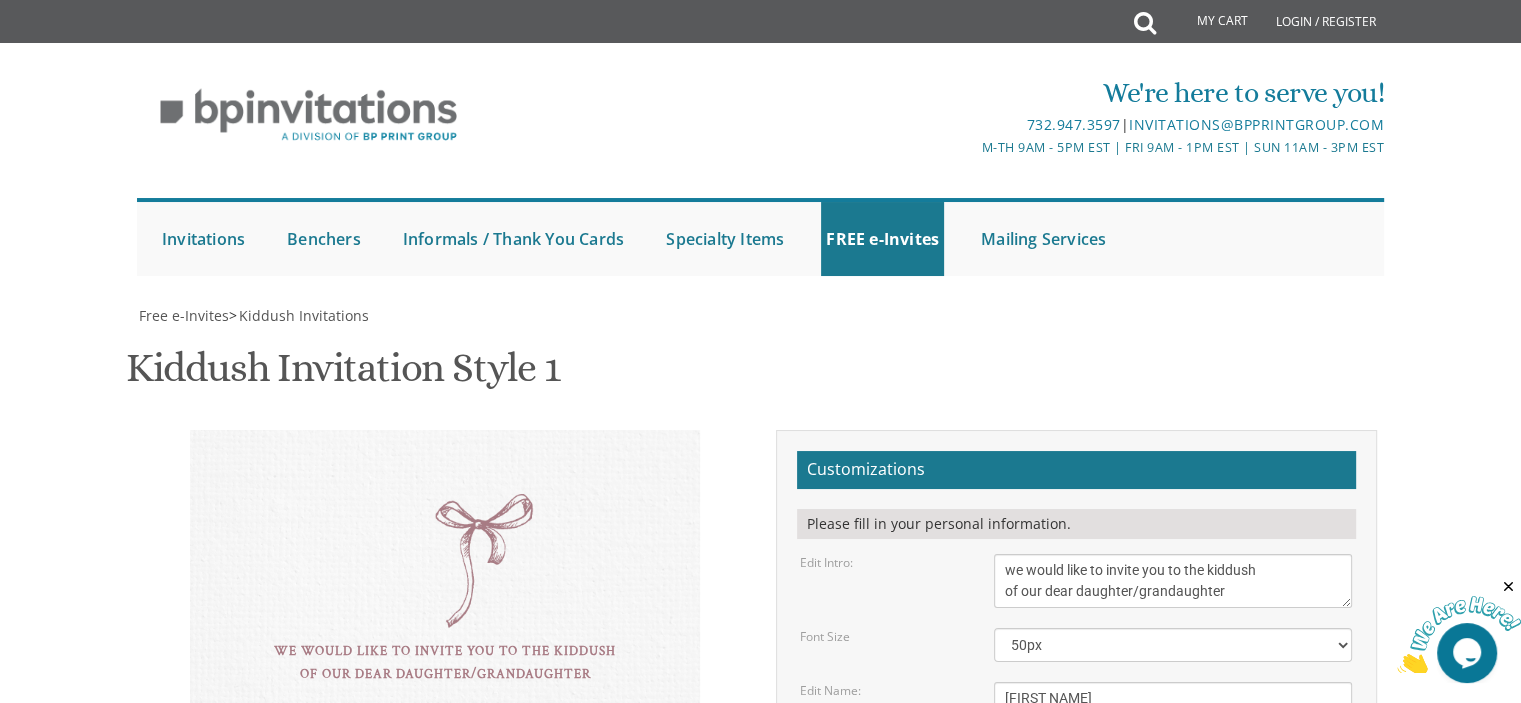 click on "[FIRST NAME] & [LAST NAME]
[FIRST NAME] and [LAST NAME]
[FIRST NAME] and [LAST NAME]" at bounding box center (1173, 846) 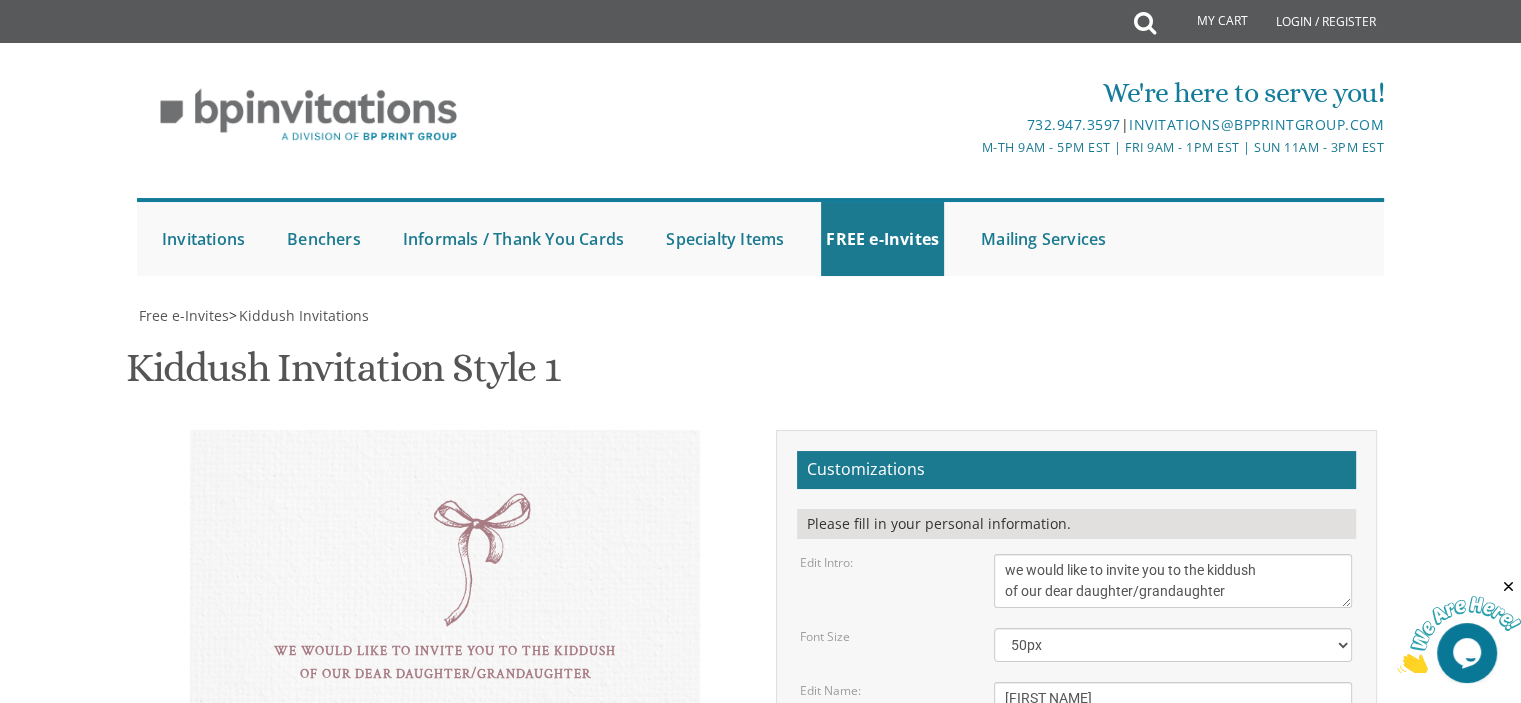 click on "Download Image" at bounding box center (971, 1037) 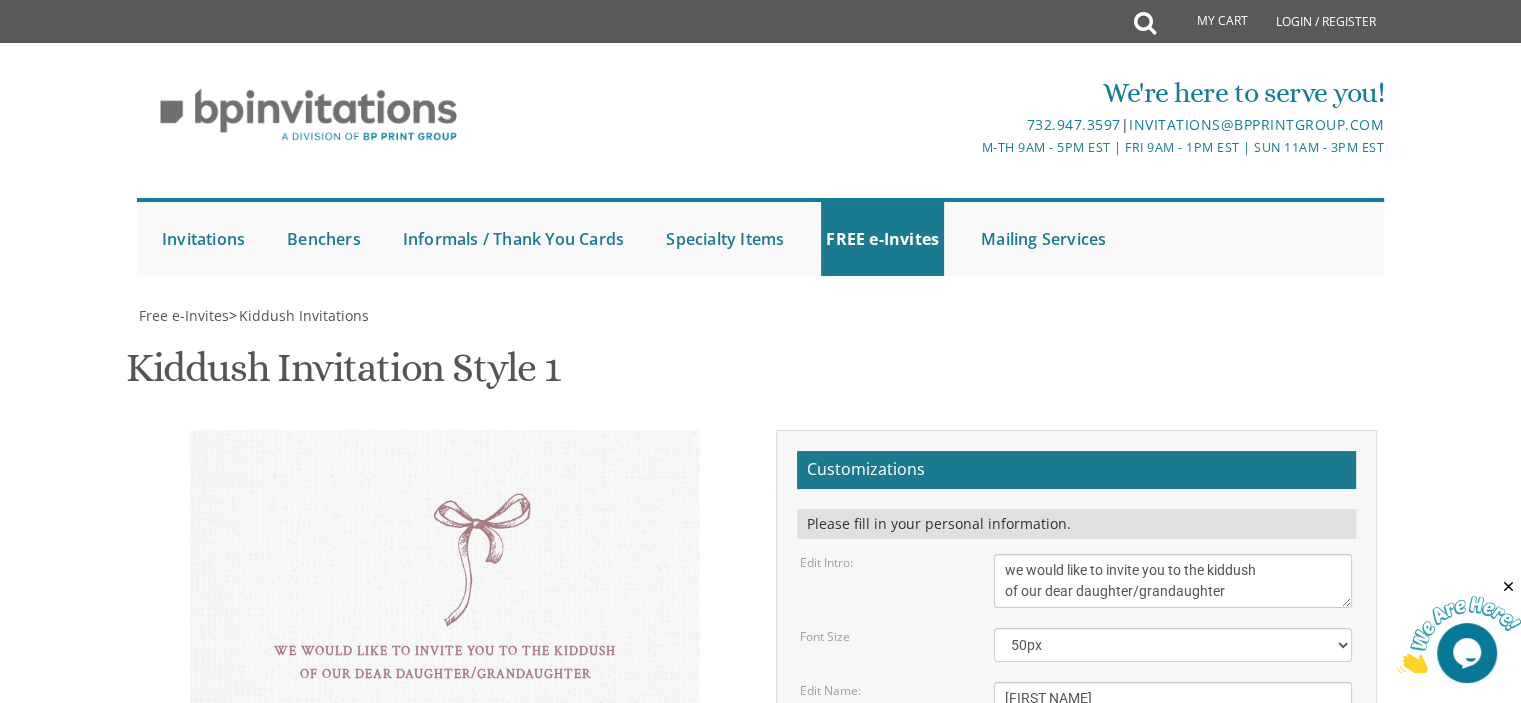 click on "Email Address*" at bounding box center [862, 939] 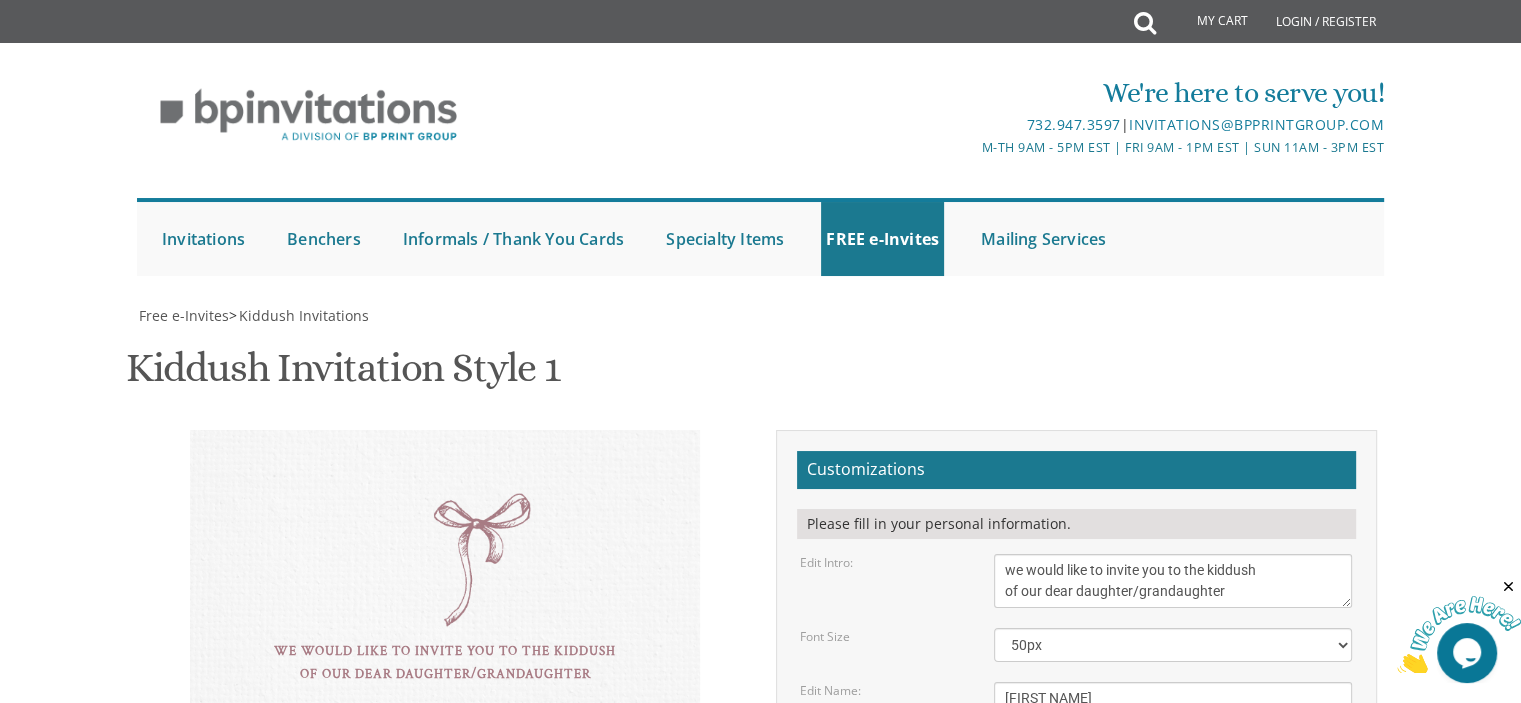 type on "c" 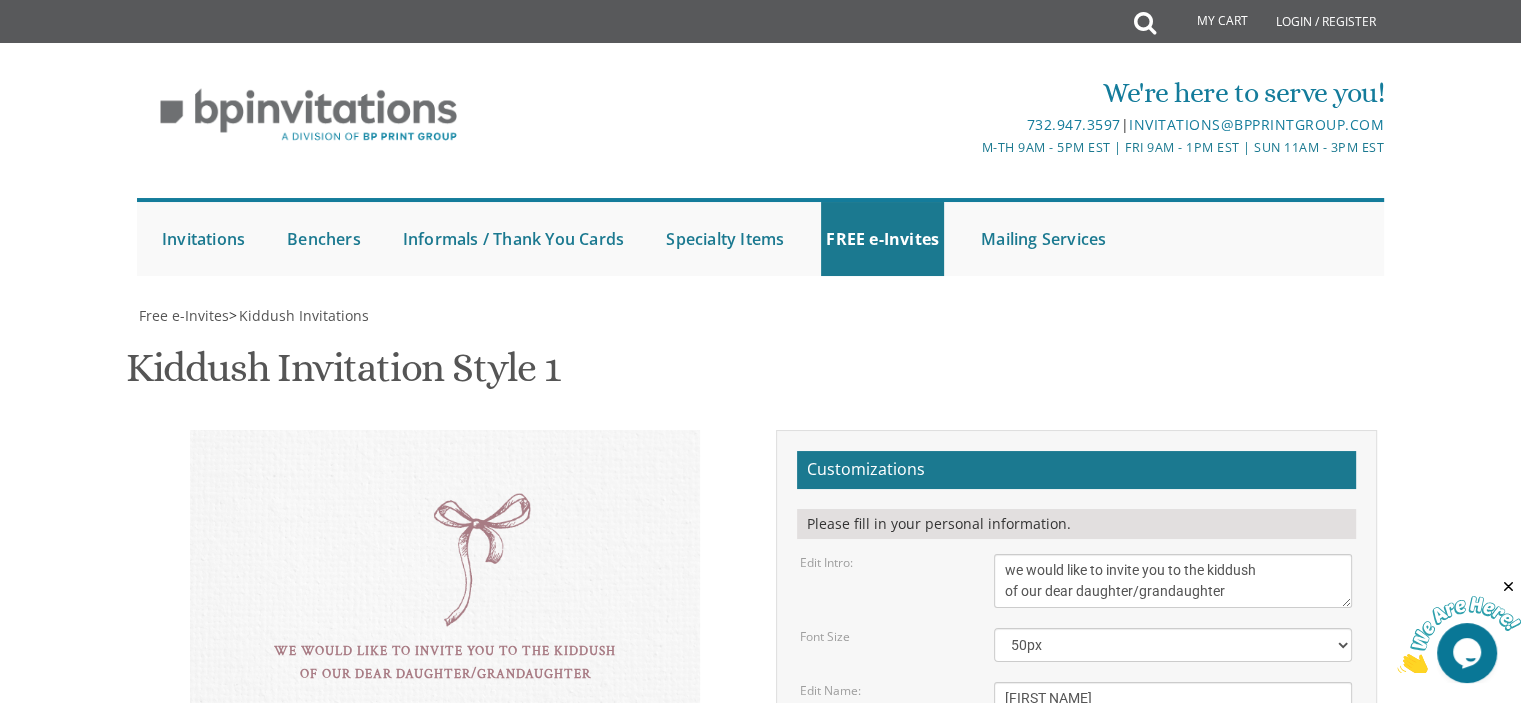 scroll, scrollTop: 160, scrollLeft: 0, axis: vertical 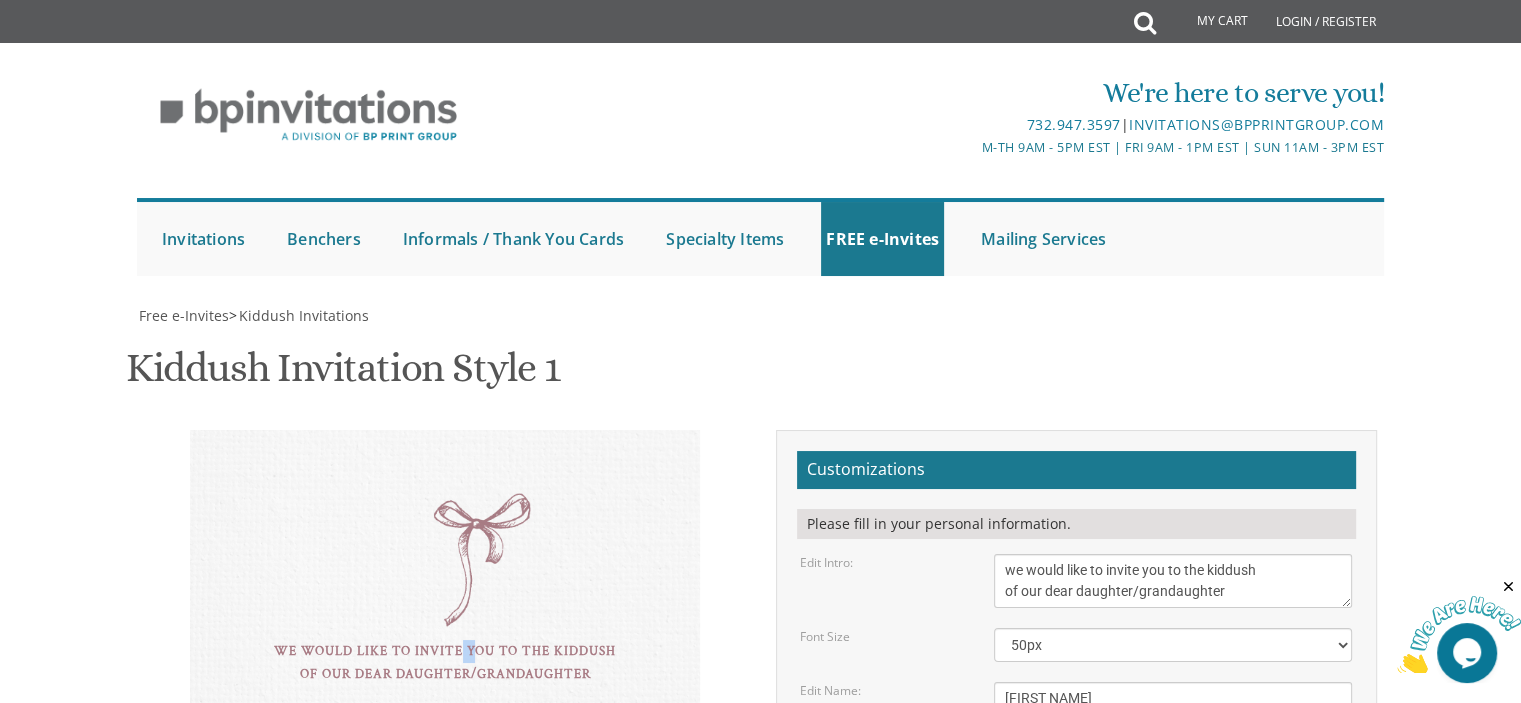 drag, startPoint x: 475, startPoint y: 375, endPoint x: 461, endPoint y: 375, distance: 14 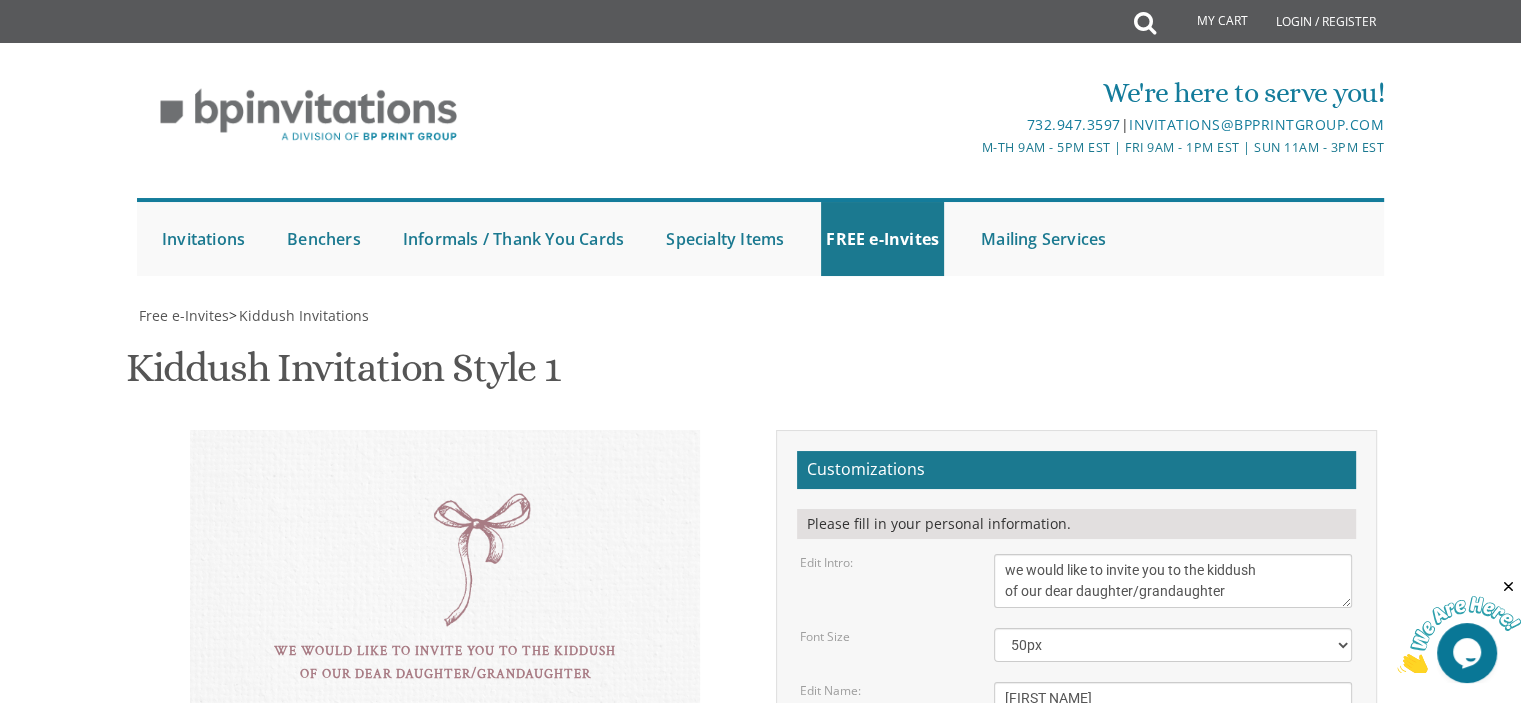 click on "we would like to invite you to the kiddush
of our dear daughter/grandaughter
Esther
this shabbos, parshsas Va'eschanan
10:45
Men- [LAST NAME] 16, 6th floor
Ladies- [LAST NAME] 14, 1st floor
[FIRST NAME] & [LAST NAME]
[FIRST NAME] & [LAST NAME]
[FIRST NAME] & [LAST NAME]" at bounding box center [445, 722] 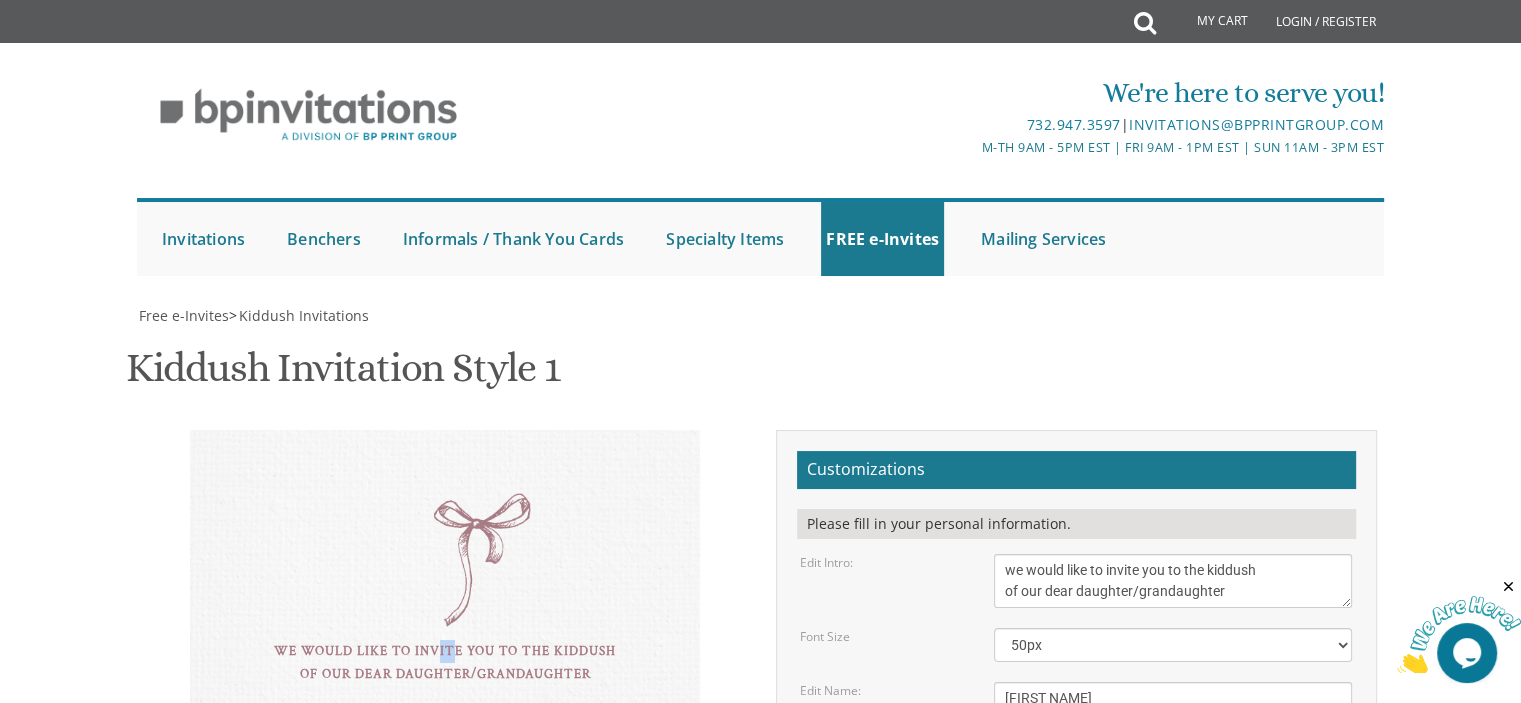 drag, startPoint x: 450, startPoint y: 337, endPoint x: 438, endPoint y: 337, distance: 12 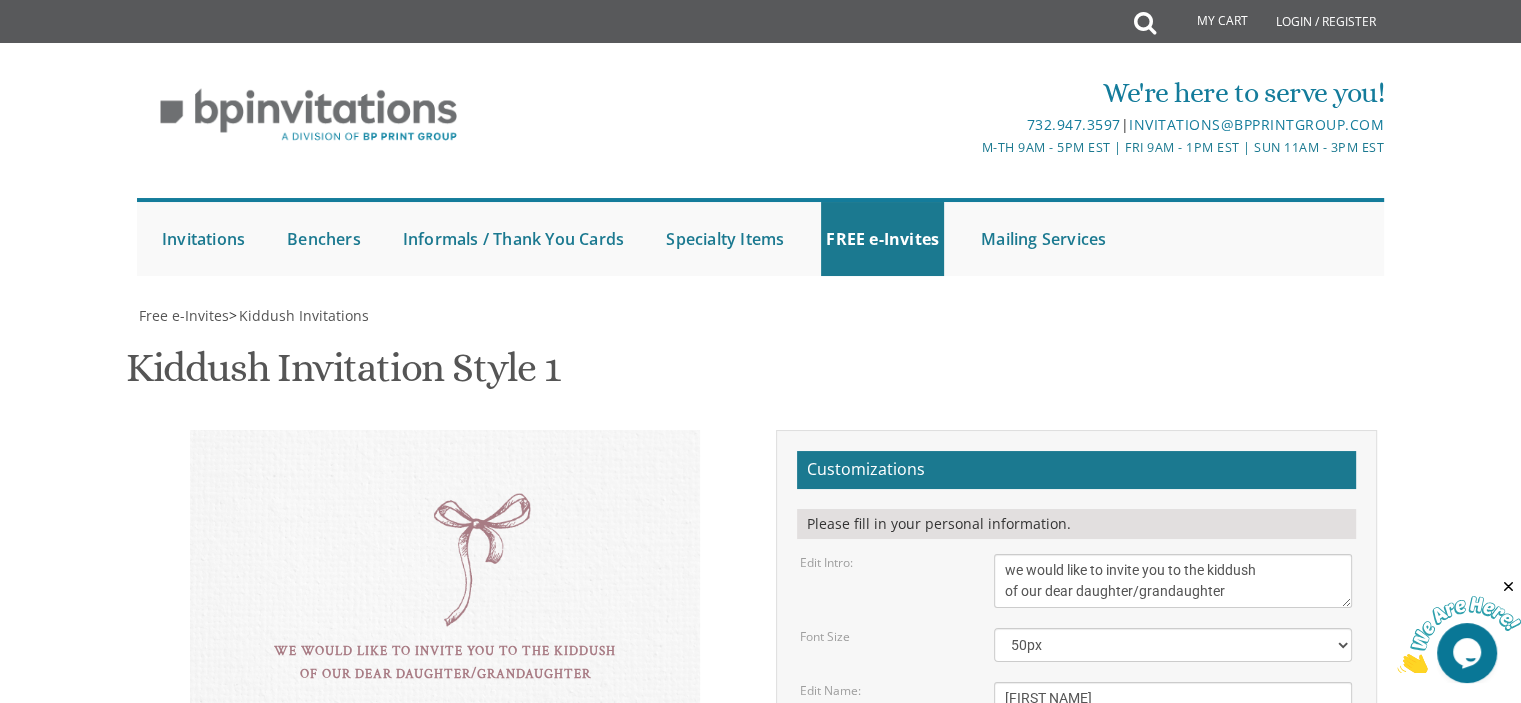 click on "we would like to invite you to the kiddush
of our dear daughter/grandaughter
Esther
this shabbos, parshsas Va'eschanan
10:45
Men- [LAST NAME] 16, 6th floor
Ladies- [LAST NAME] 14, 1st floor
[FIRST NAME] & [LAST NAME]
[FIRST NAME] & [LAST NAME]
[FIRST NAME] & [LAST NAME]" at bounding box center (445, 722) 